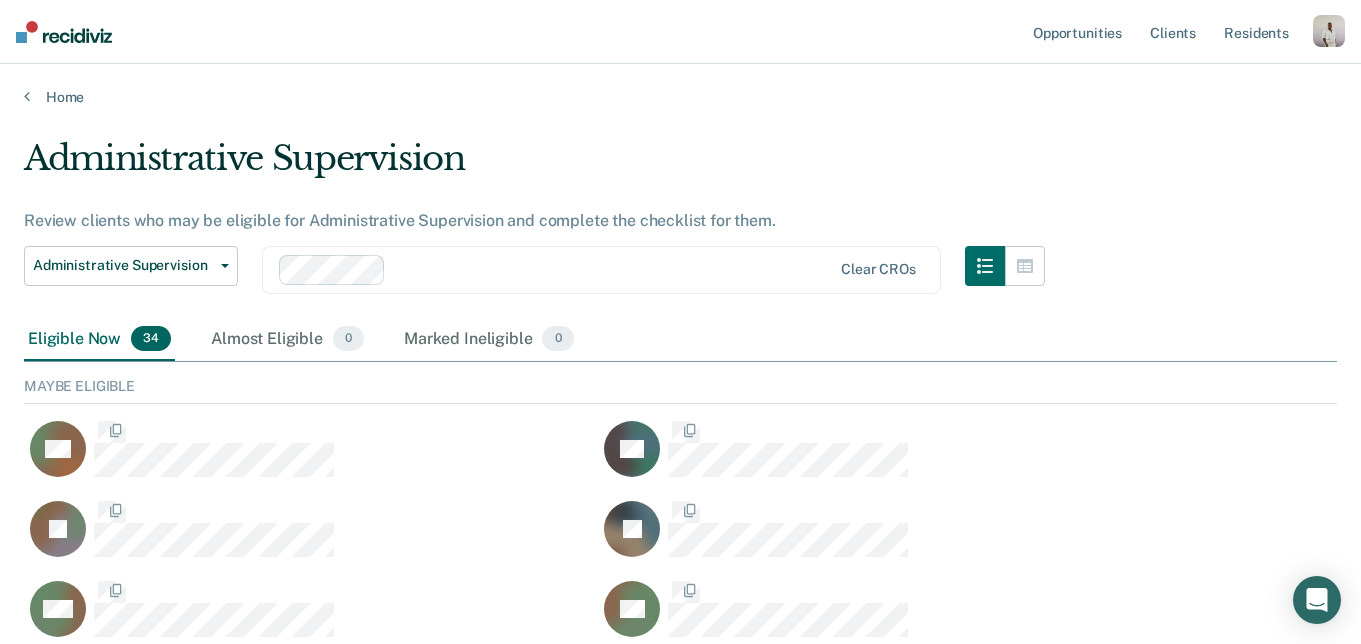scroll, scrollTop: 0, scrollLeft: 0, axis: both 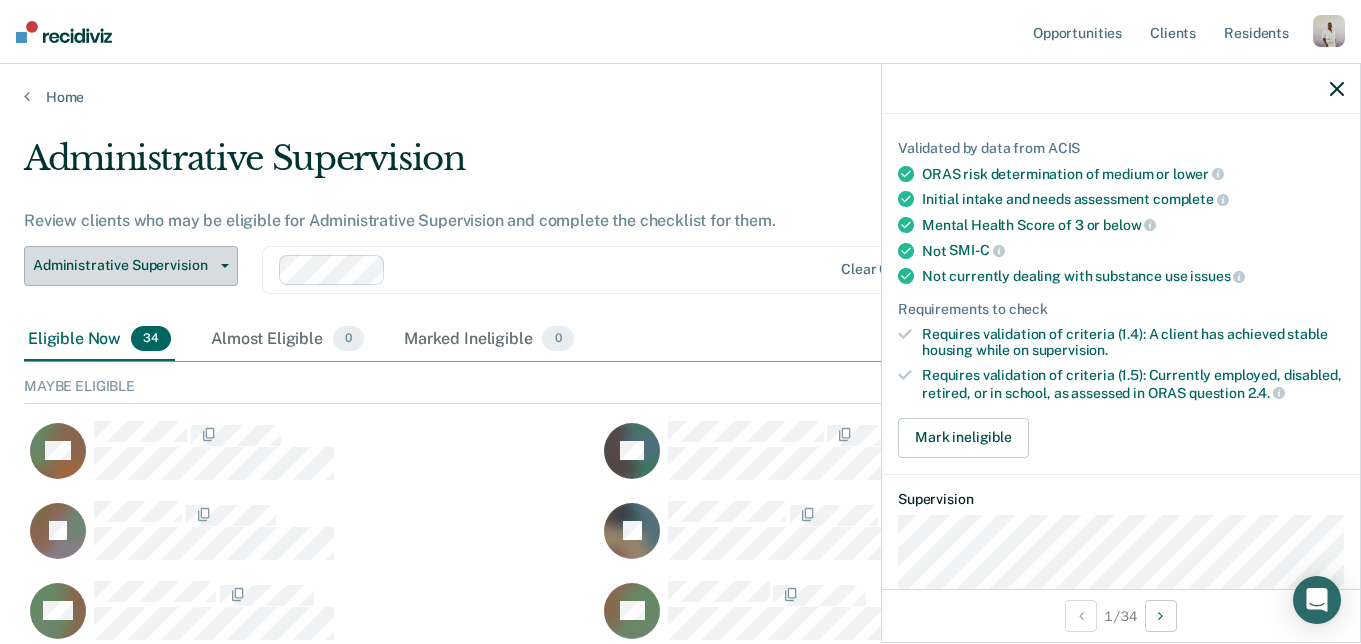 click on "Administrative Supervision" at bounding box center (123, 265) 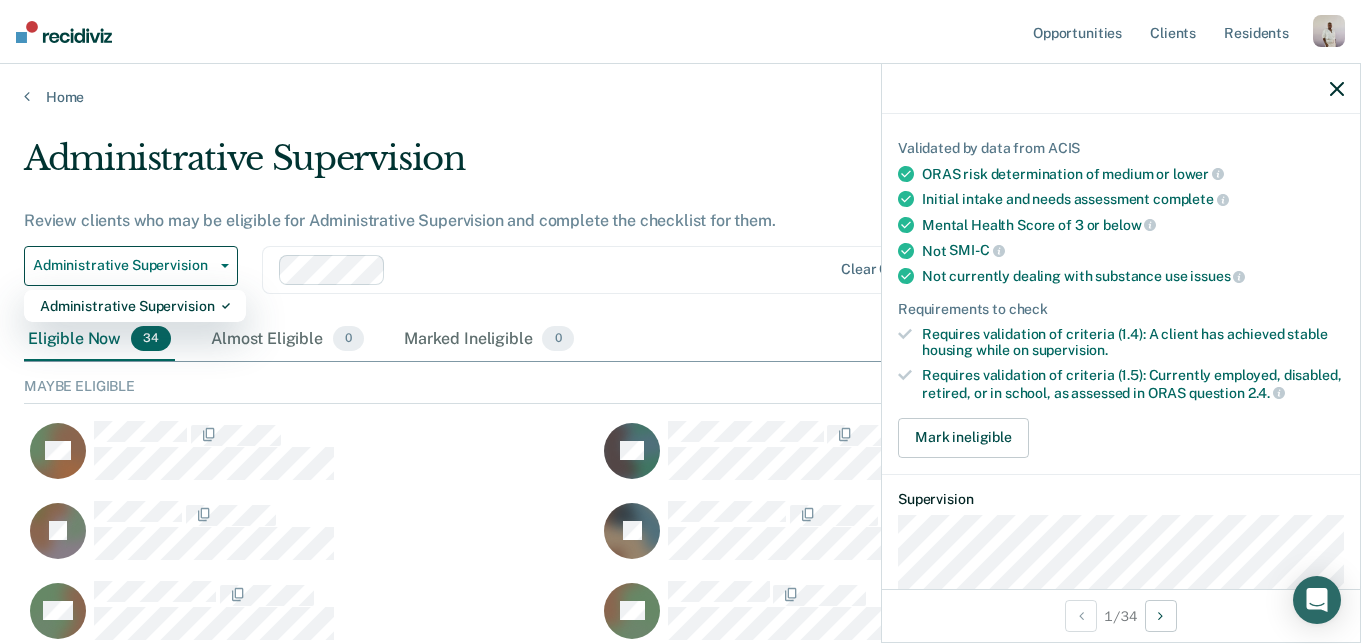 click on "Administrative Supervision   Review clients who may be eligible for Administrative Supervision and complete the checklist for them. Administrative Supervision Administrative Supervision Clear   CROs Eligible Now [NUMBER] Almost Eligible [NUMBER] Marked Ineligible [NUMBER]
To pick up a draggable item, press the space bar.
While dragging, use the arrow keys to move the item.
Press space again to drop the item in its new position, or press escape to cancel.
Maybe Eligible RS   FR   AI   JE   OM   KY   EC   CM   TD   JC   Eligible Now RP   NK   JR   EN   JS   JS   AH   GH   WM   JM   AS   EM   JM   JF   JD   AO   SJ   CT   DD   DG   JW   MV   CB   CM" at bounding box center (680, 1041) 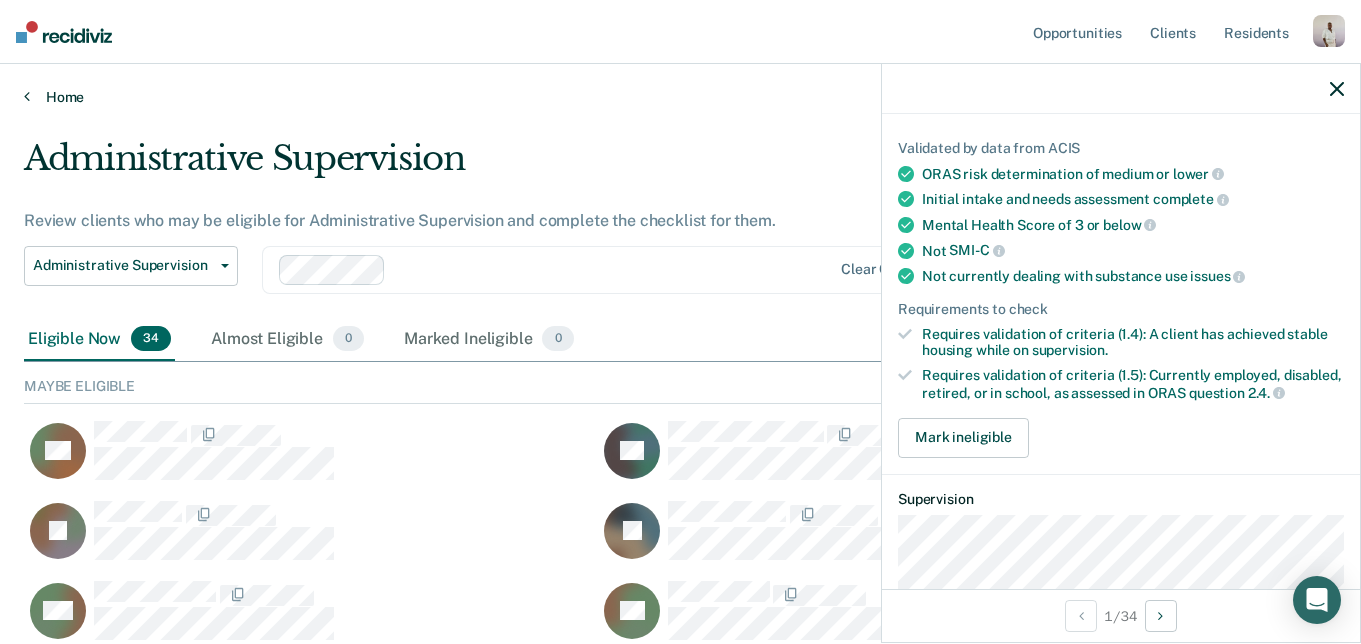 click on "Home" at bounding box center (680, 97) 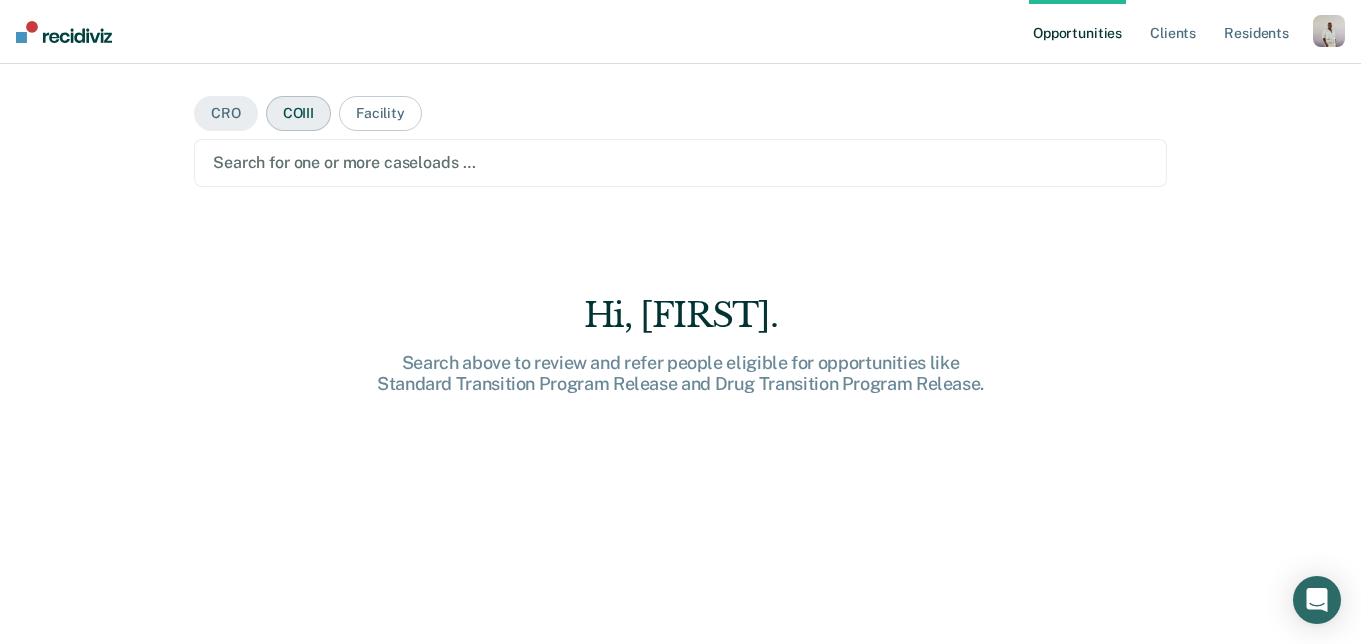click on "COIII" at bounding box center [298, 113] 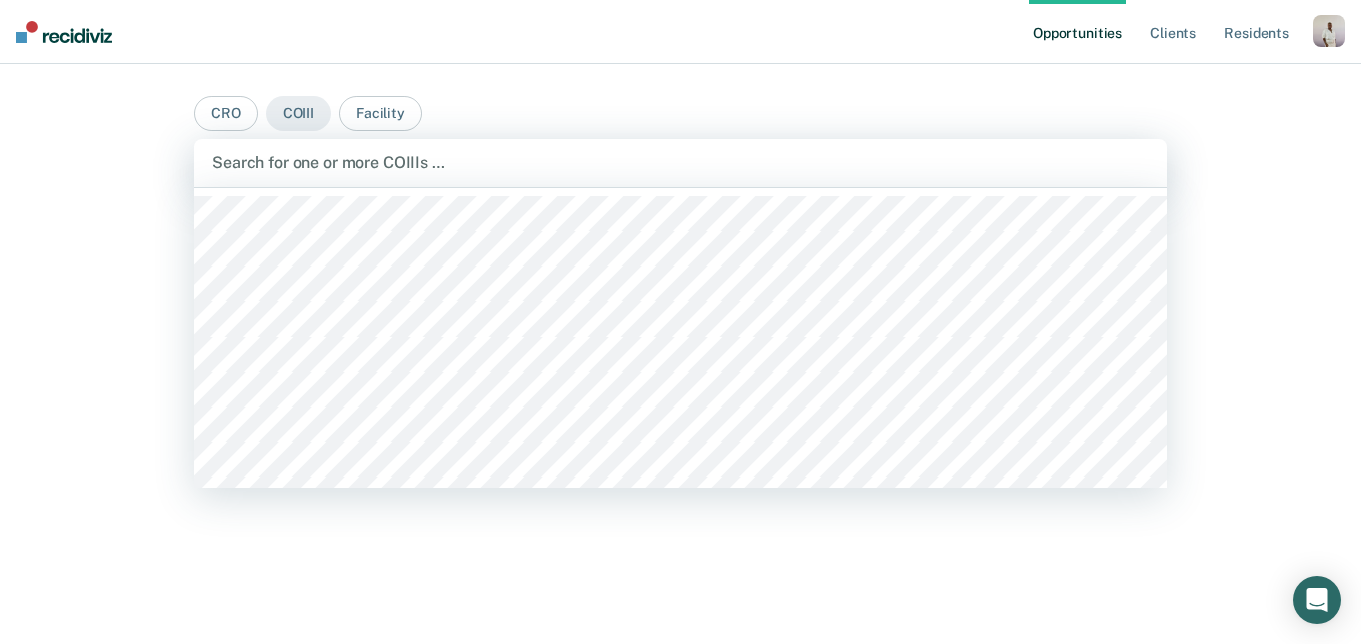 click at bounding box center (680, 162) 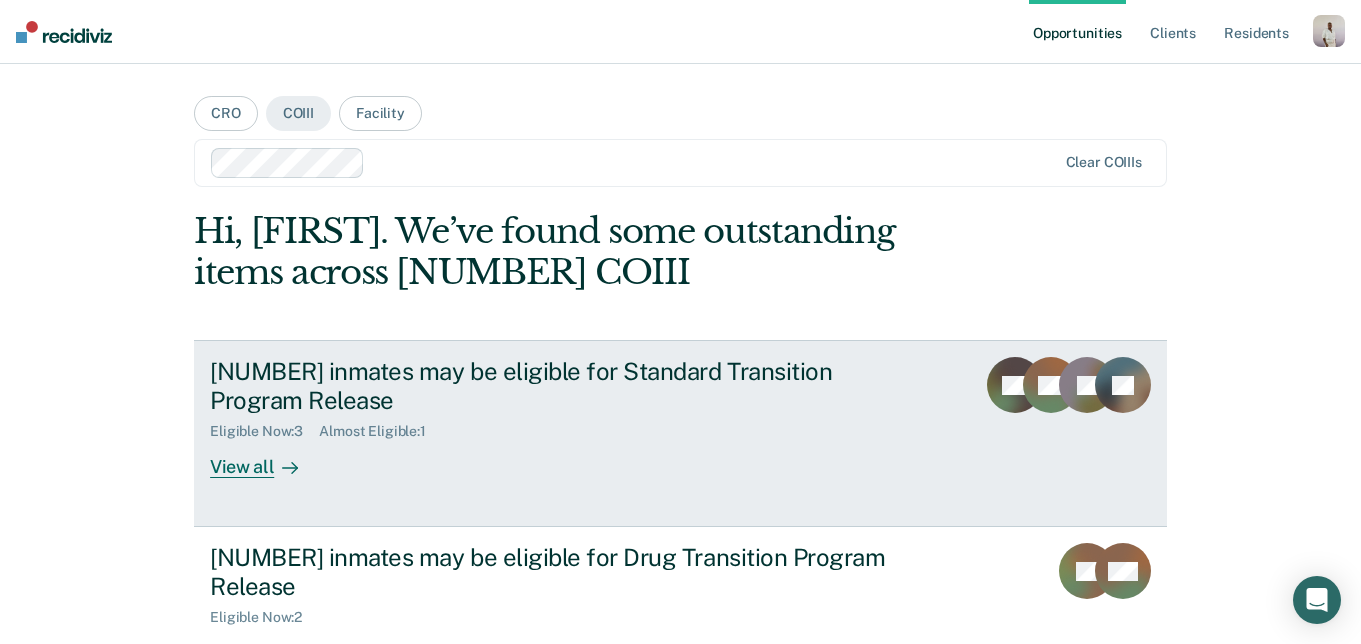 click on "View all" at bounding box center (266, 459) 